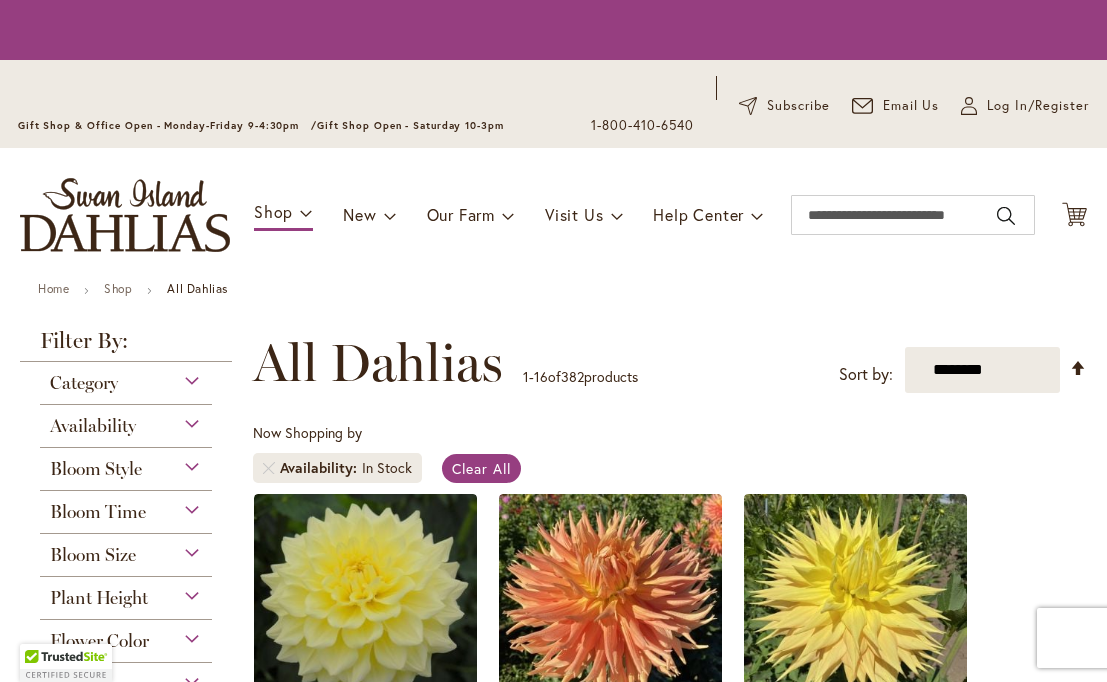 scroll, scrollTop: 0, scrollLeft: 0, axis: both 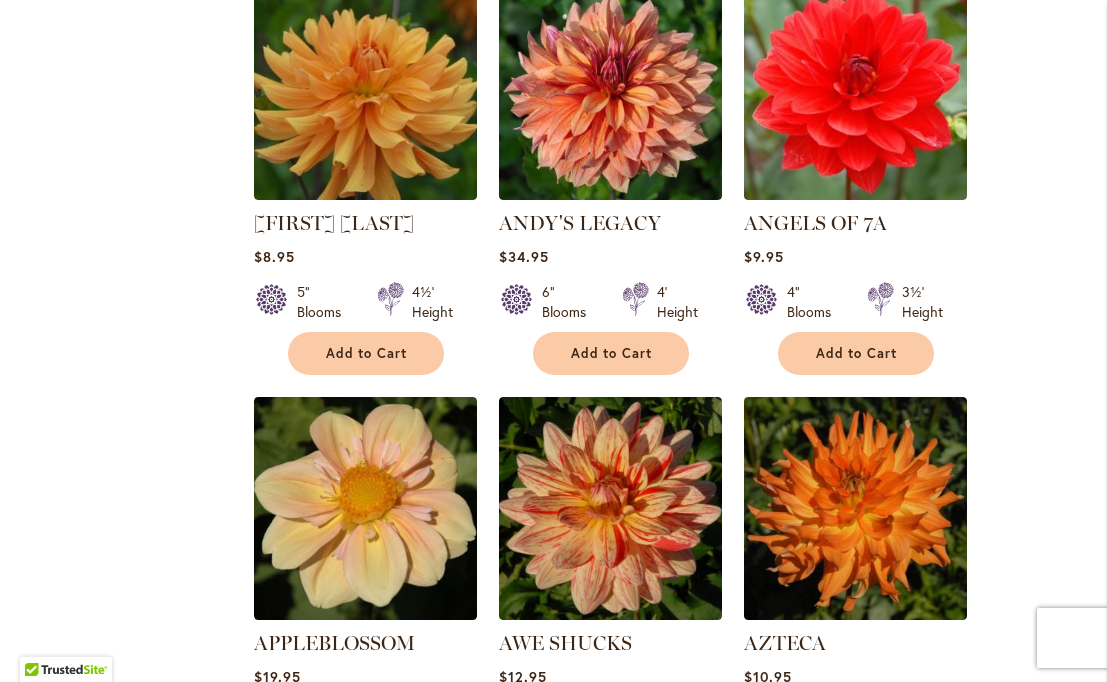 click on "Page
Next" at bounding box center [399, 1253] 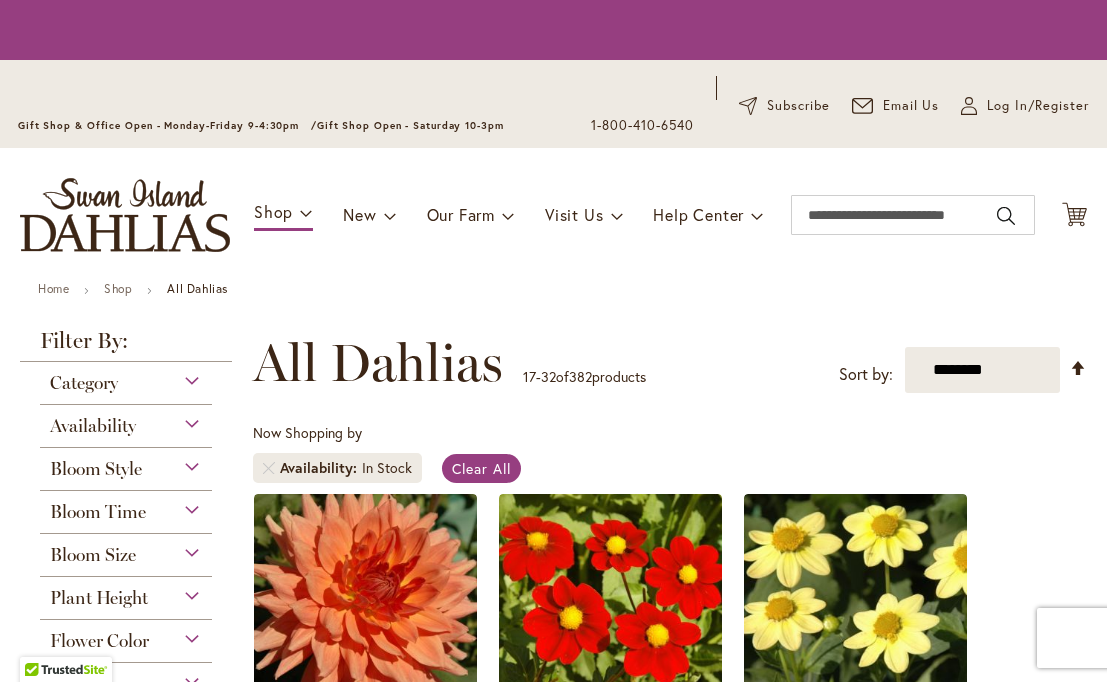 scroll, scrollTop: 0, scrollLeft: 0, axis: both 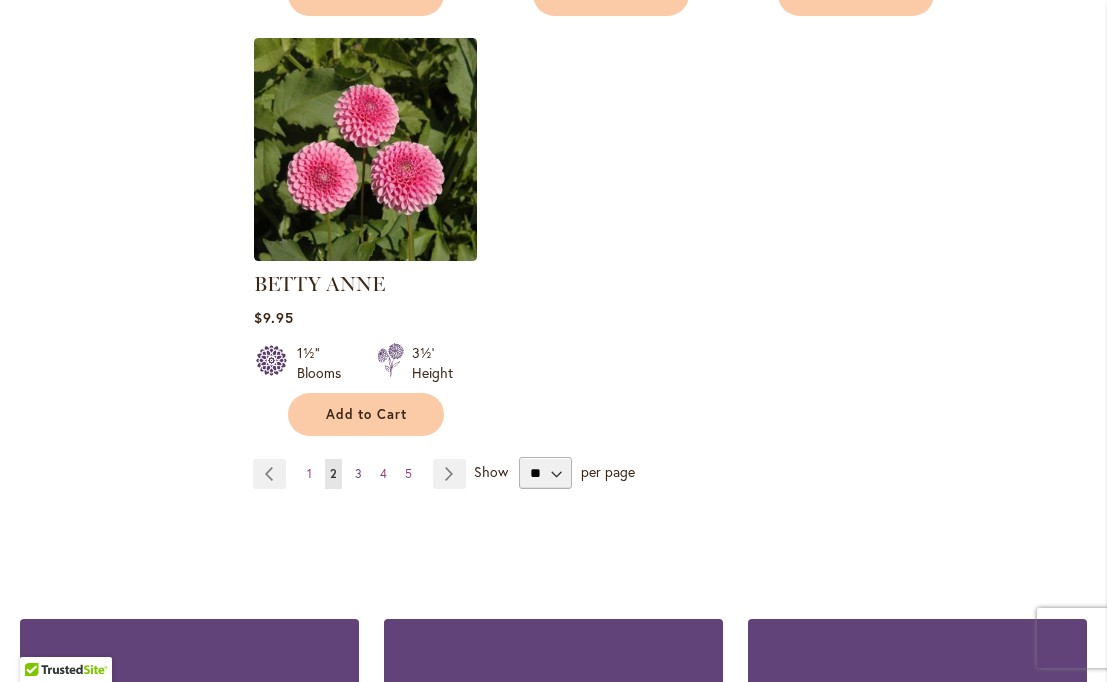 click on "3" at bounding box center (358, 473) 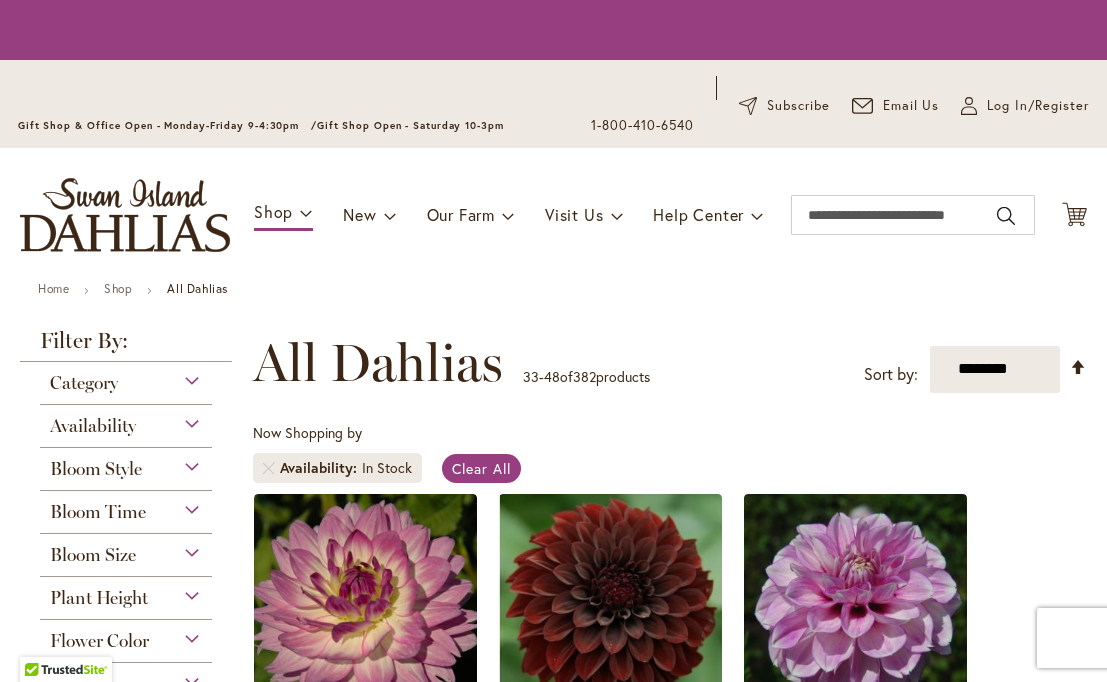 scroll, scrollTop: 0, scrollLeft: 0, axis: both 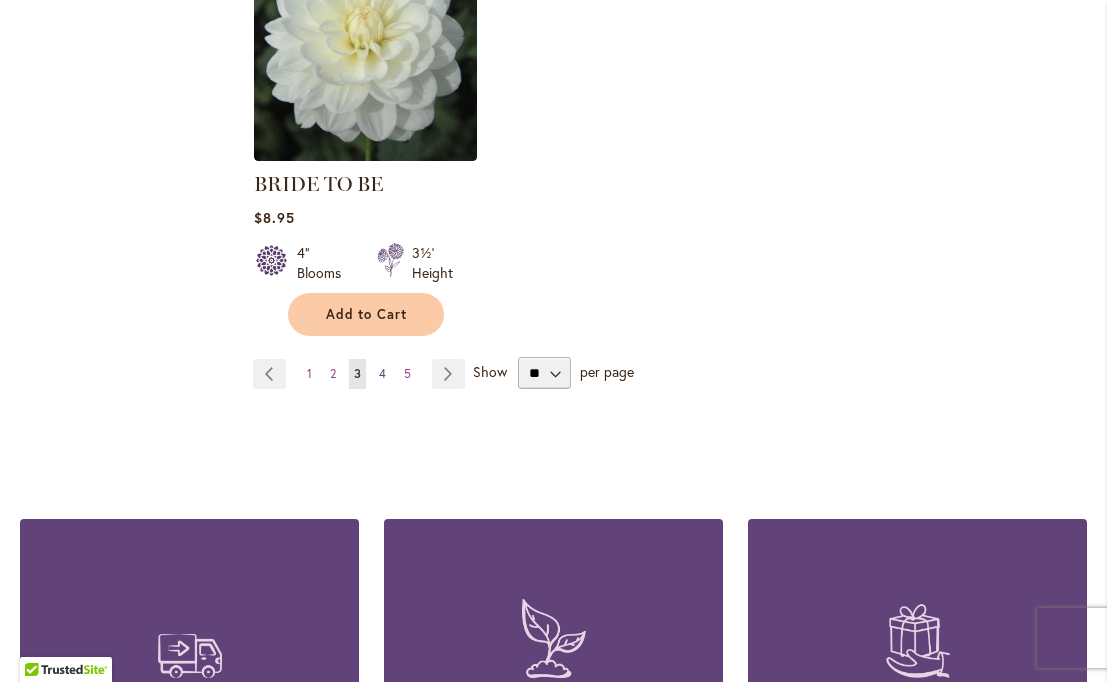 click on "4" at bounding box center (382, 373) 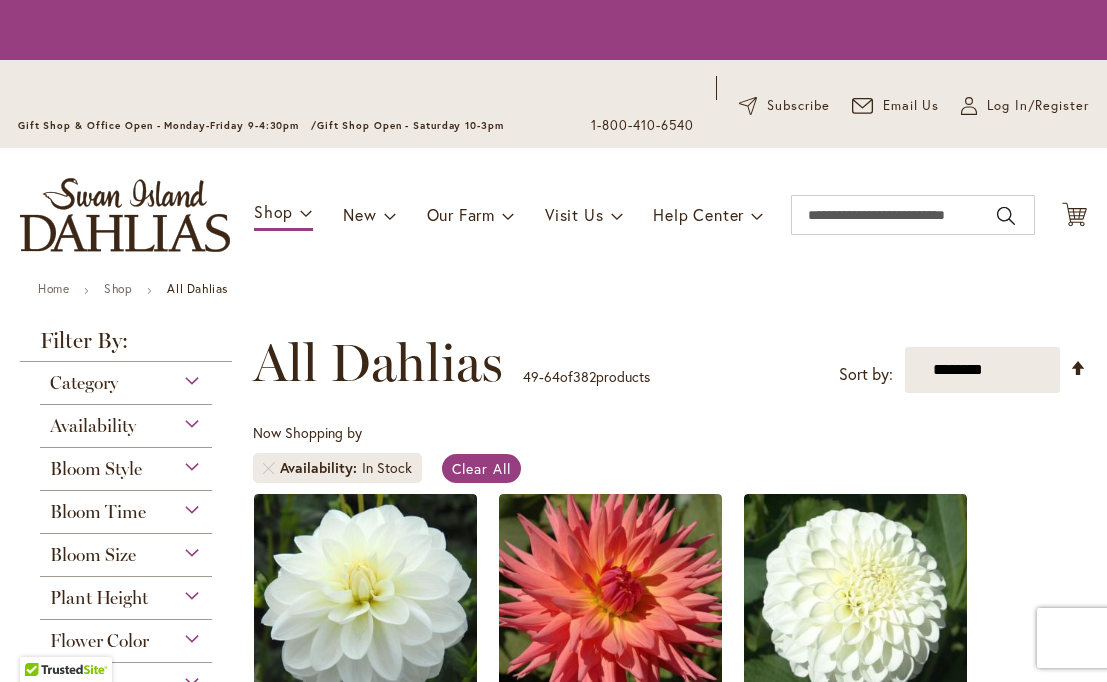 scroll, scrollTop: 0, scrollLeft: 0, axis: both 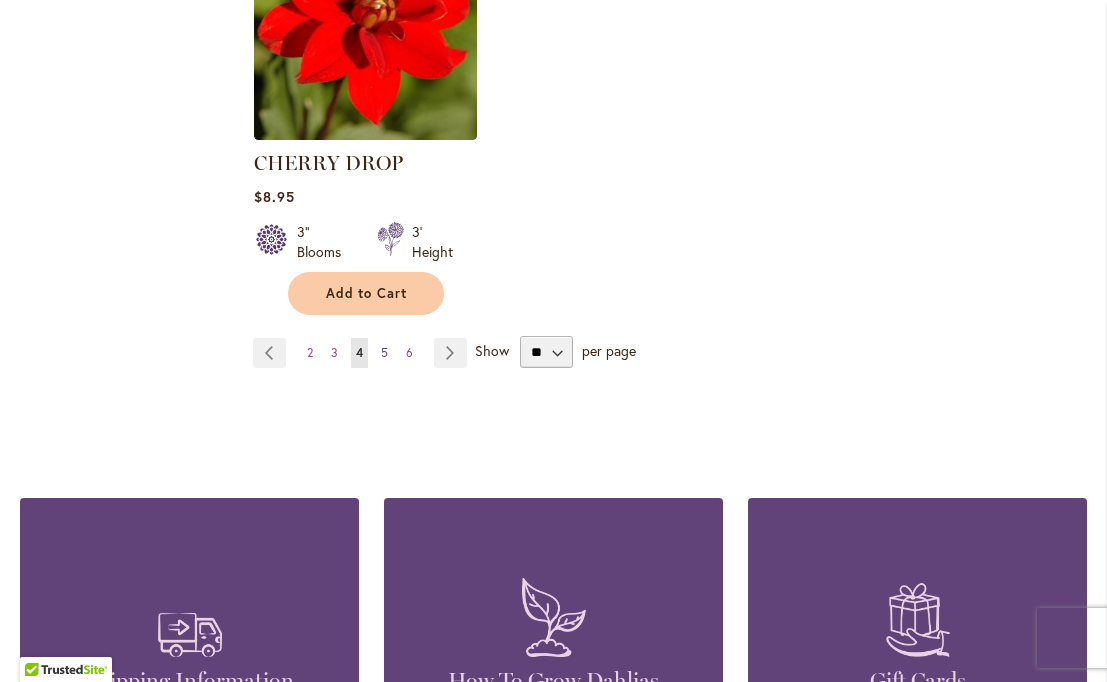 click on "Page
5" at bounding box center [384, 353] 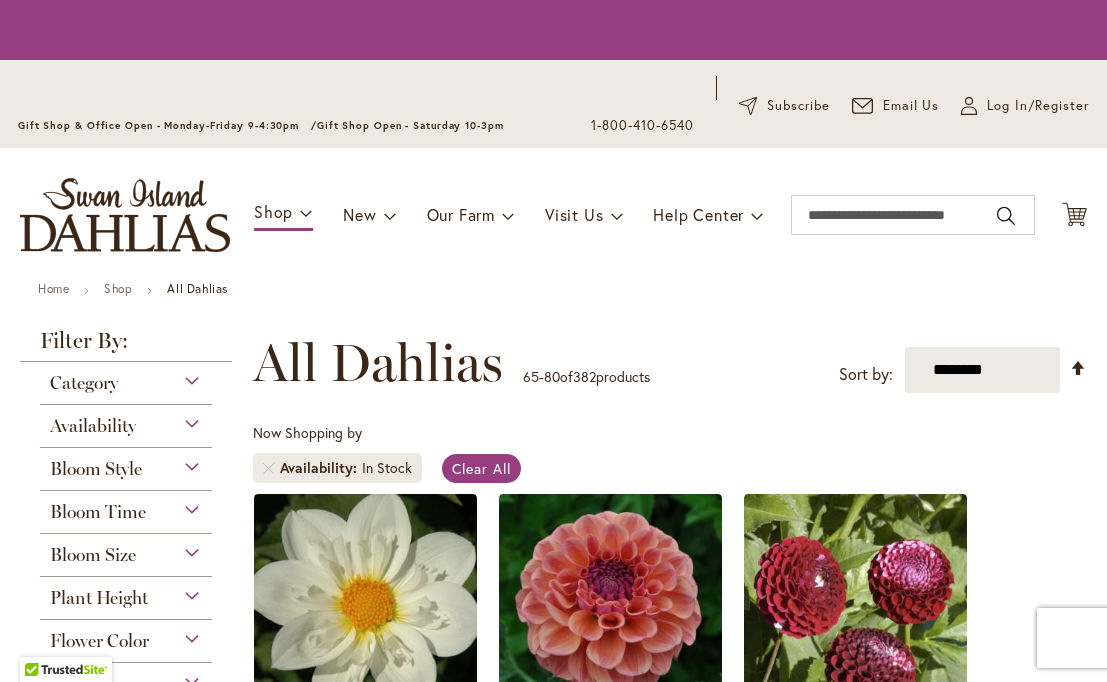 scroll, scrollTop: 0, scrollLeft: 0, axis: both 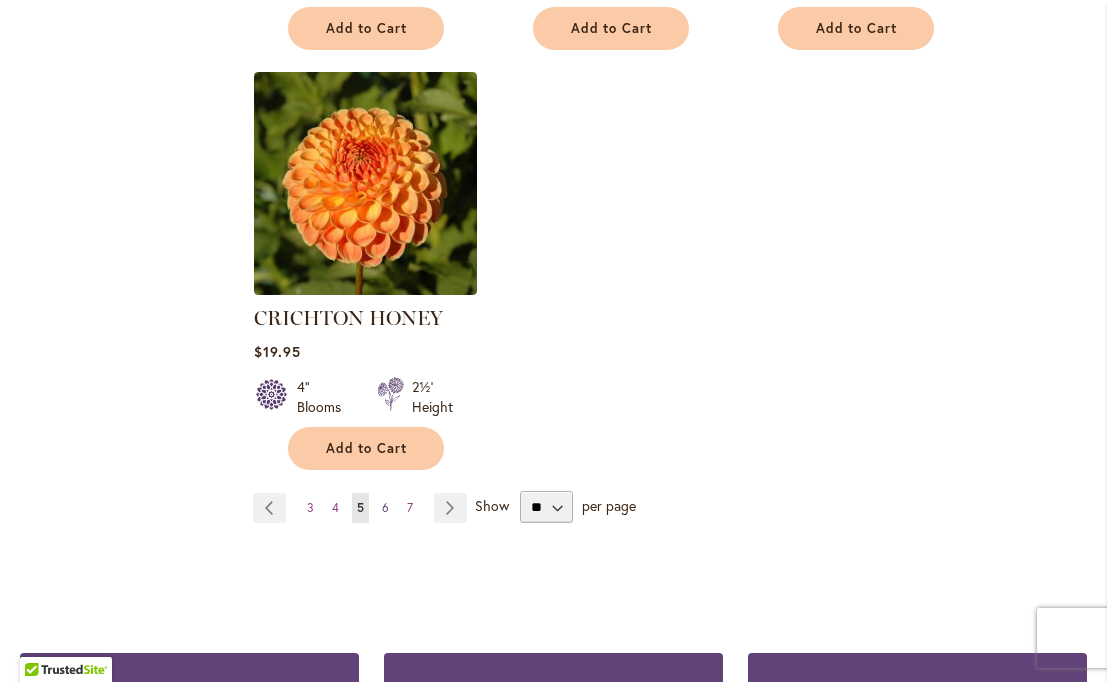 click on "6" at bounding box center (385, 507) 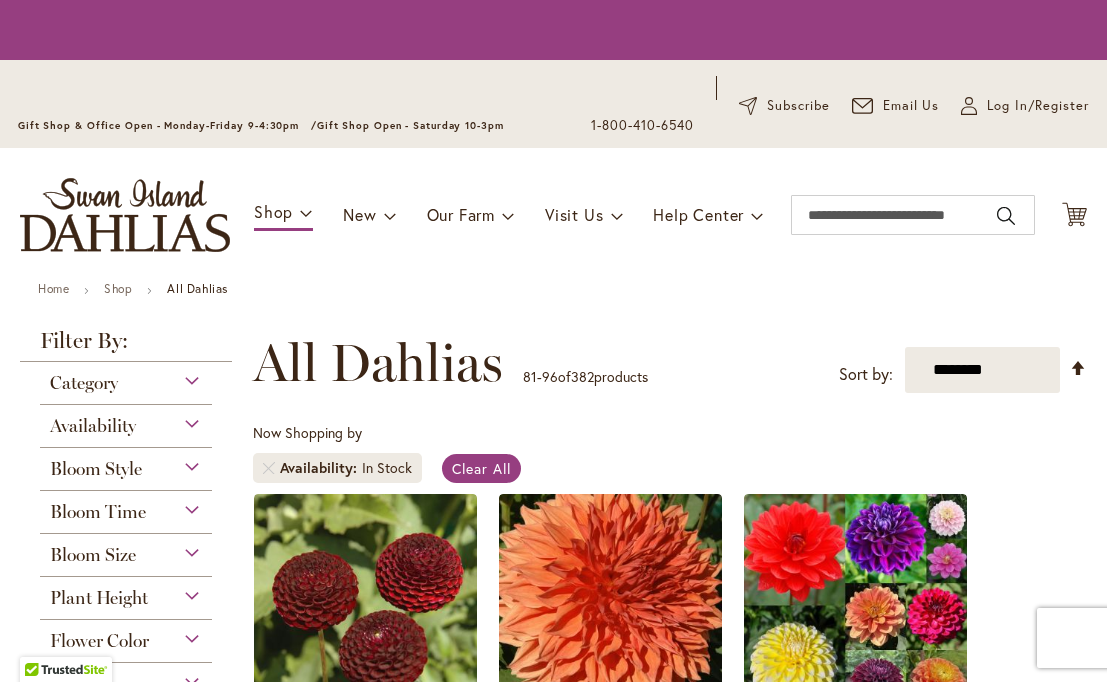 scroll, scrollTop: 0, scrollLeft: 0, axis: both 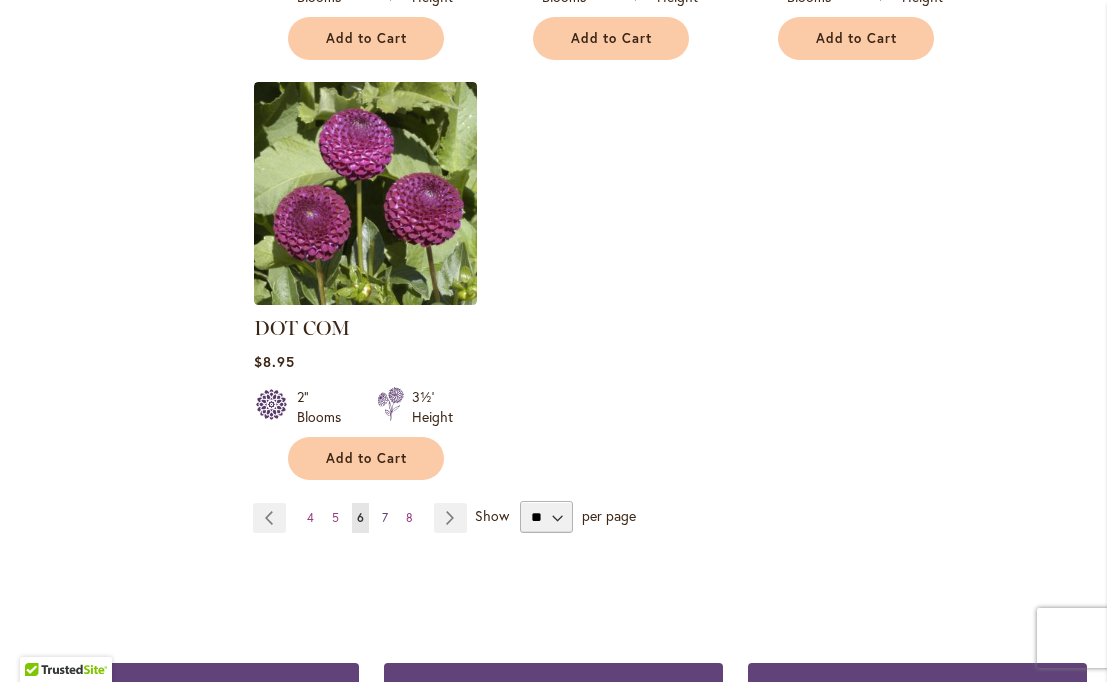click on "Page
7" at bounding box center (385, 518) 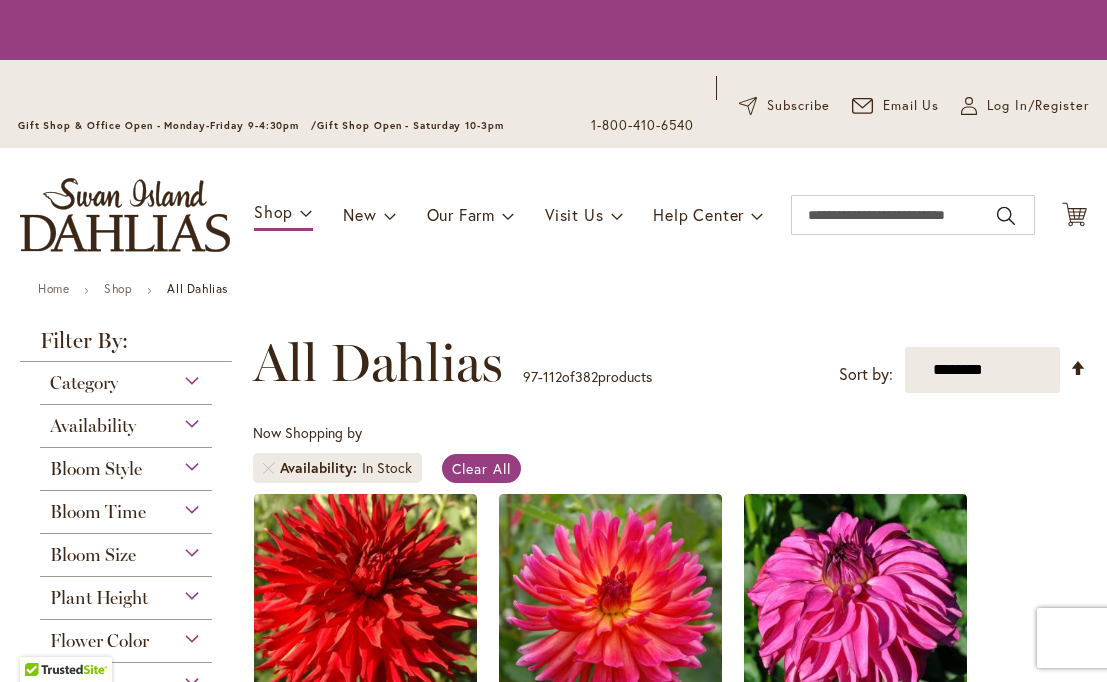 scroll, scrollTop: 0, scrollLeft: 0, axis: both 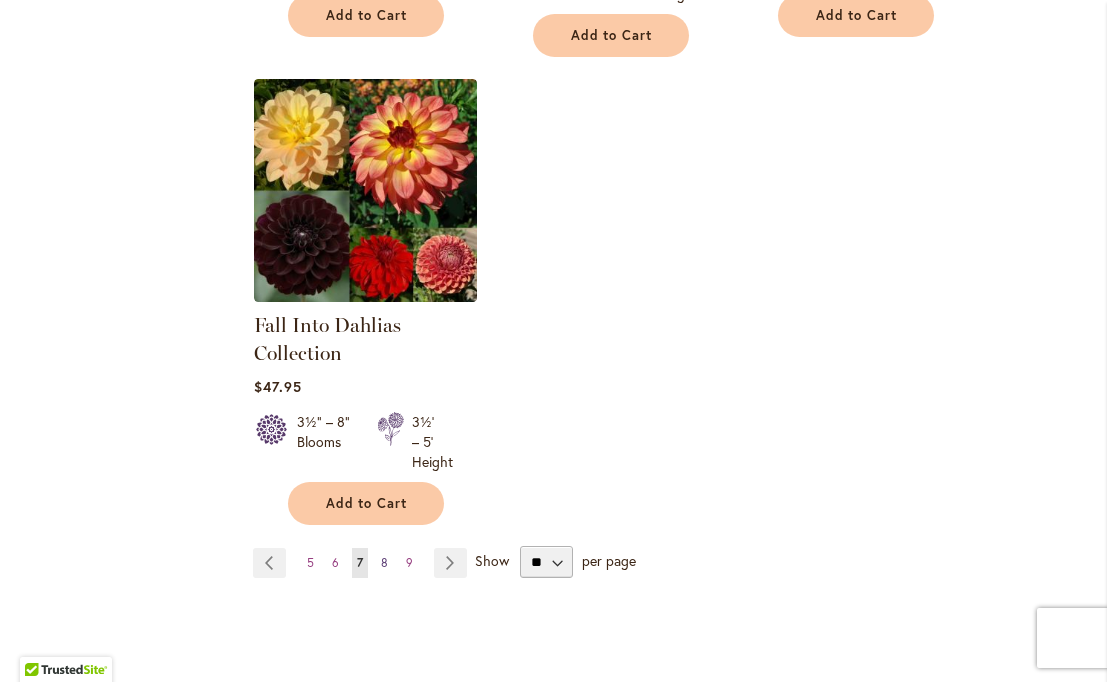 click on "8" at bounding box center [384, 562] 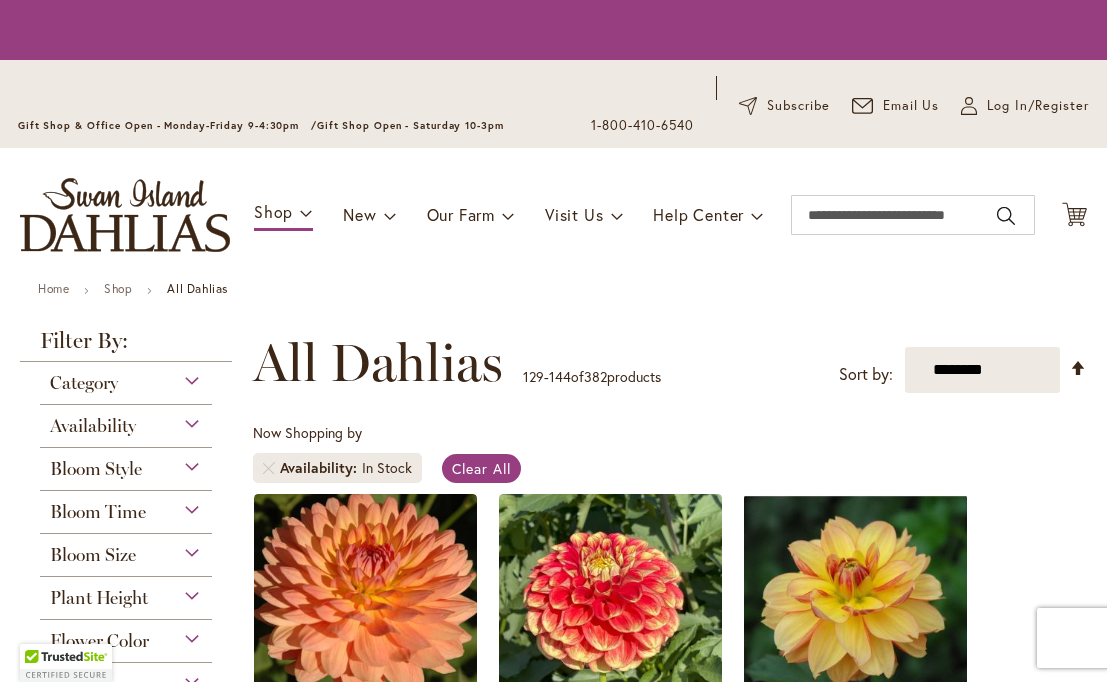 scroll, scrollTop: 0, scrollLeft: 0, axis: both 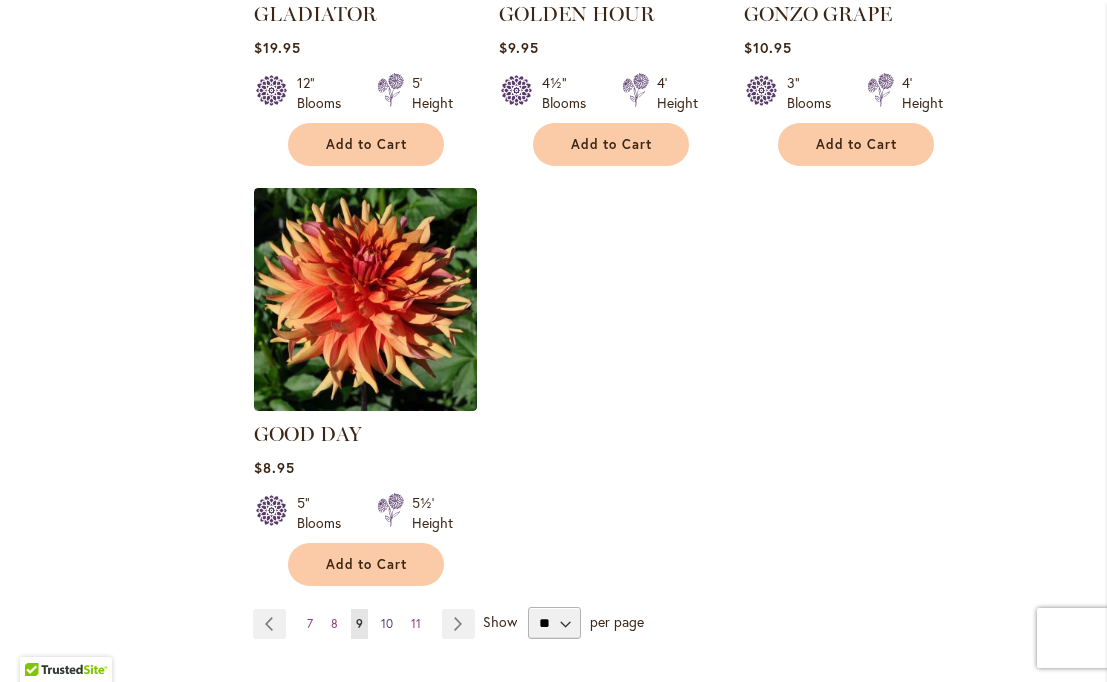 click on "10" at bounding box center (387, 623) 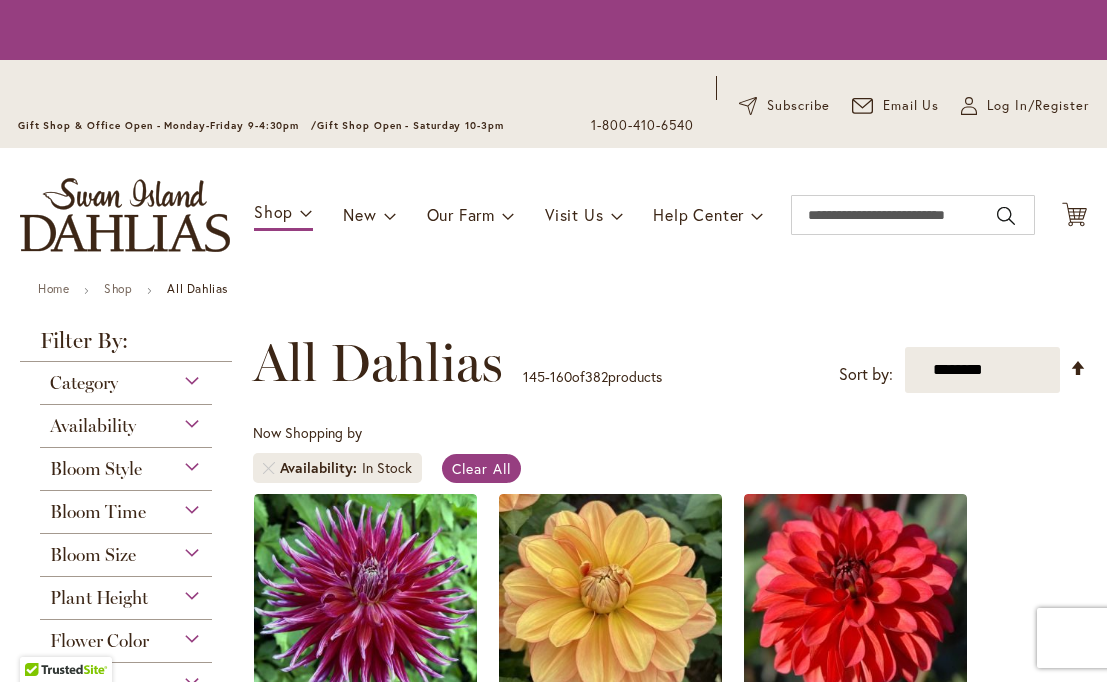 scroll, scrollTop: 0, scrollLeft: 0, axis: both 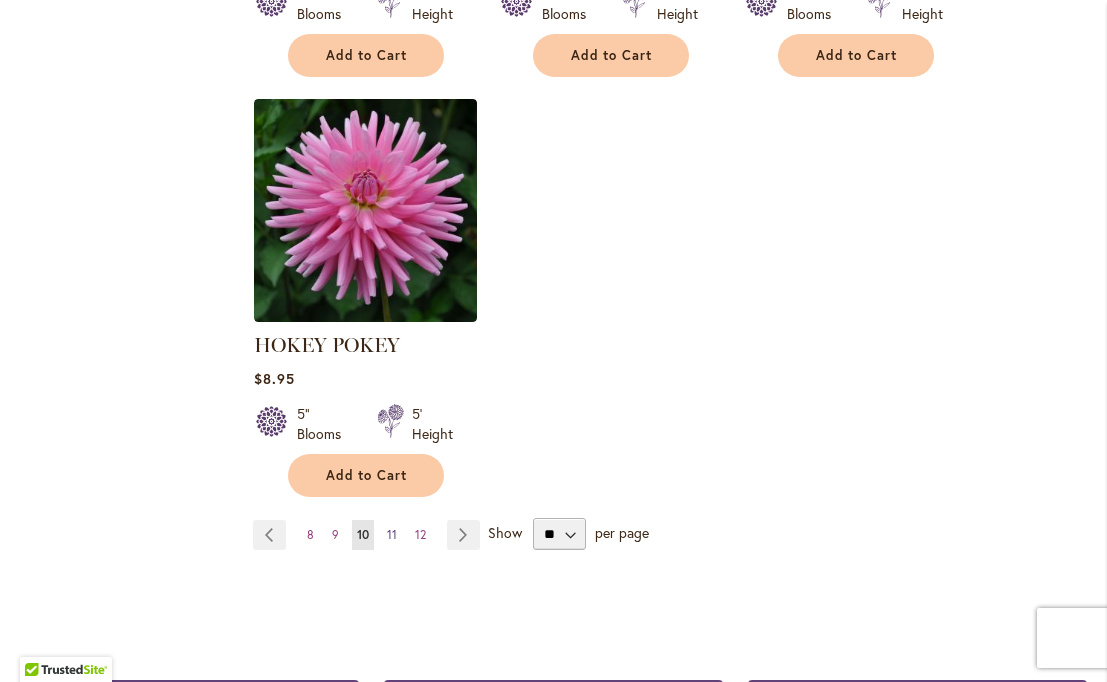 click on "11" at bounding box center [392, 534] 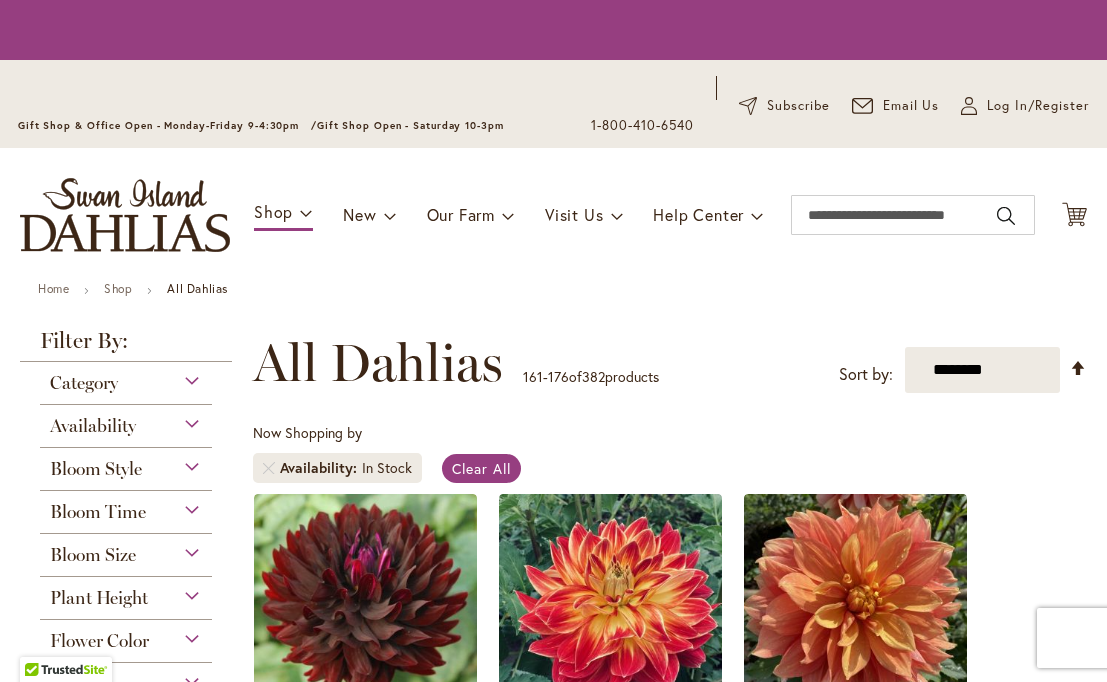 scroll, scrollTop: 0, scrollLeft: 0, axis: both 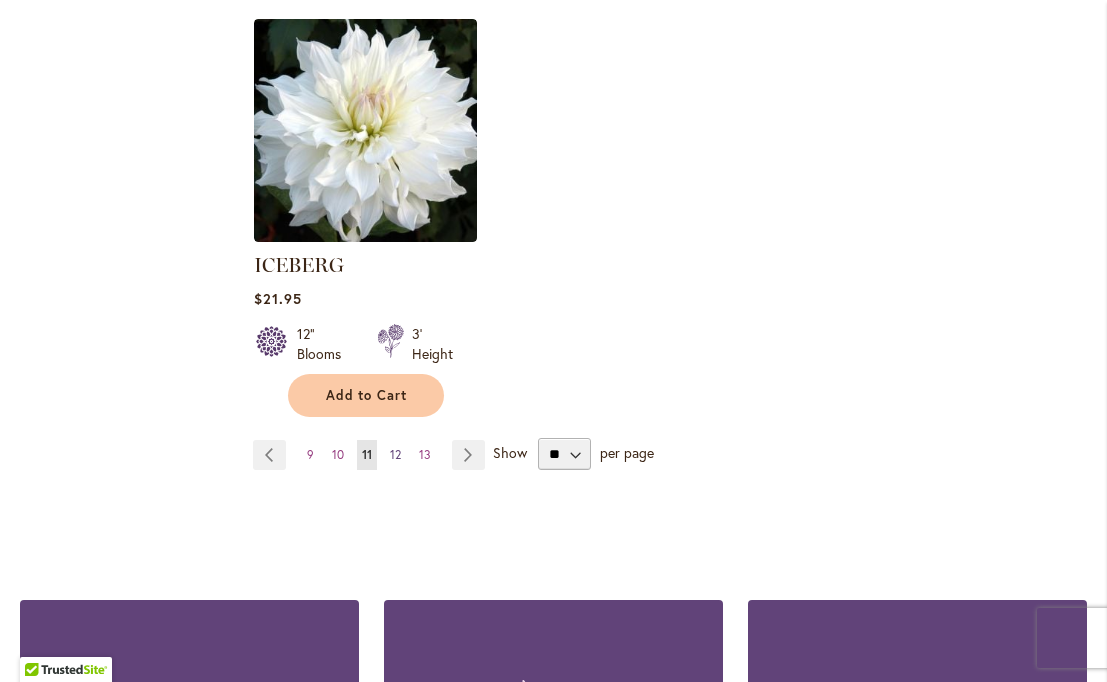 click on "12" at bounding box center [395, 454] 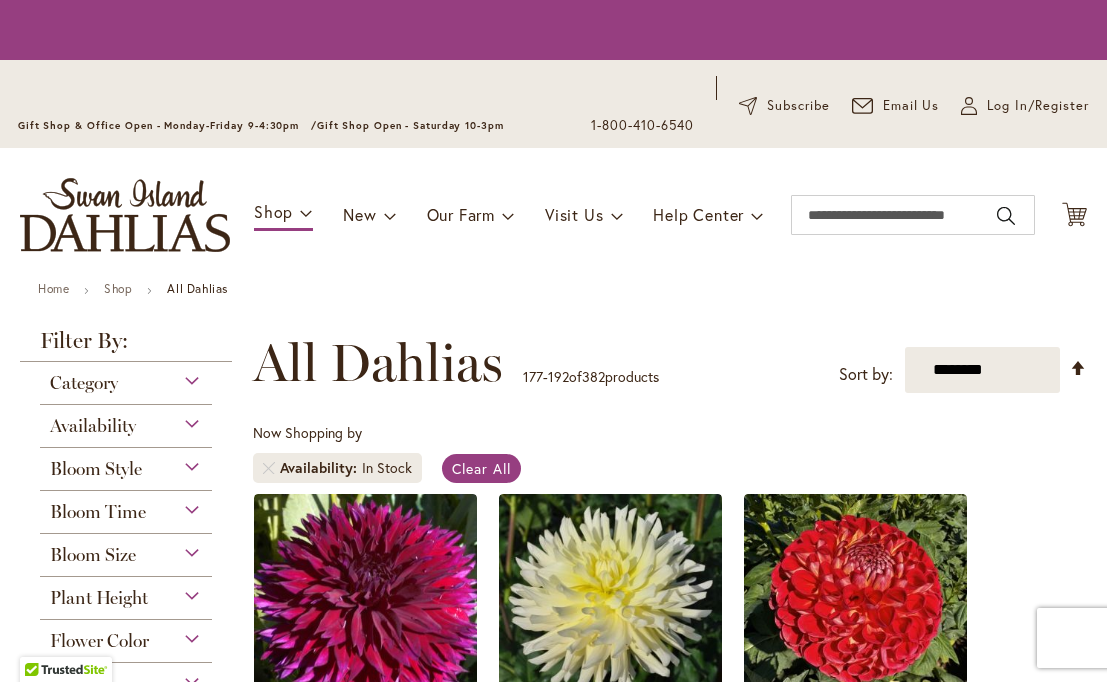 scroll, scrollTop: 0, scrollLeft: 0, axis: both 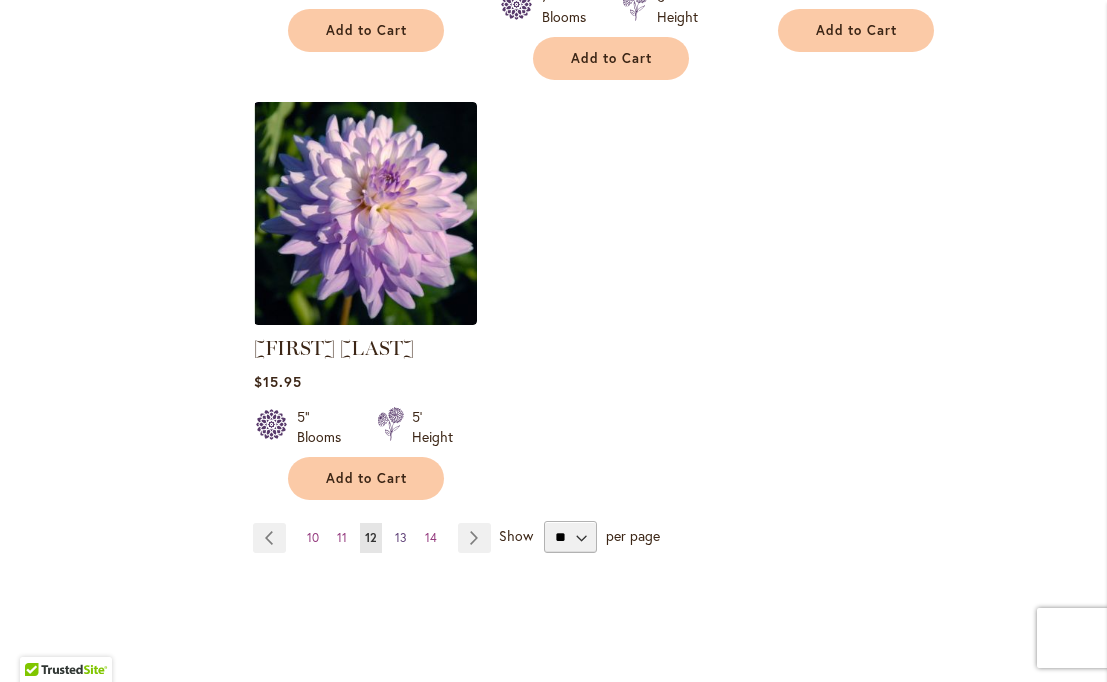click on "13" at bounding box center (401, 537) 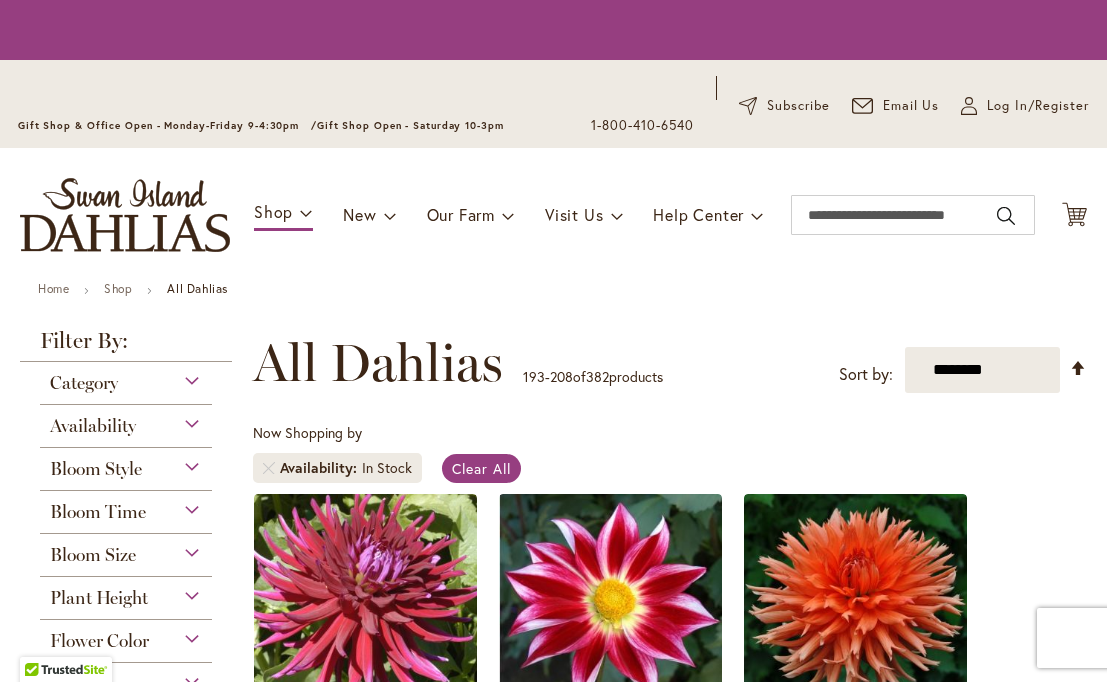 scroll, scrollTop: 0, scrollLeft: 0, axis: both 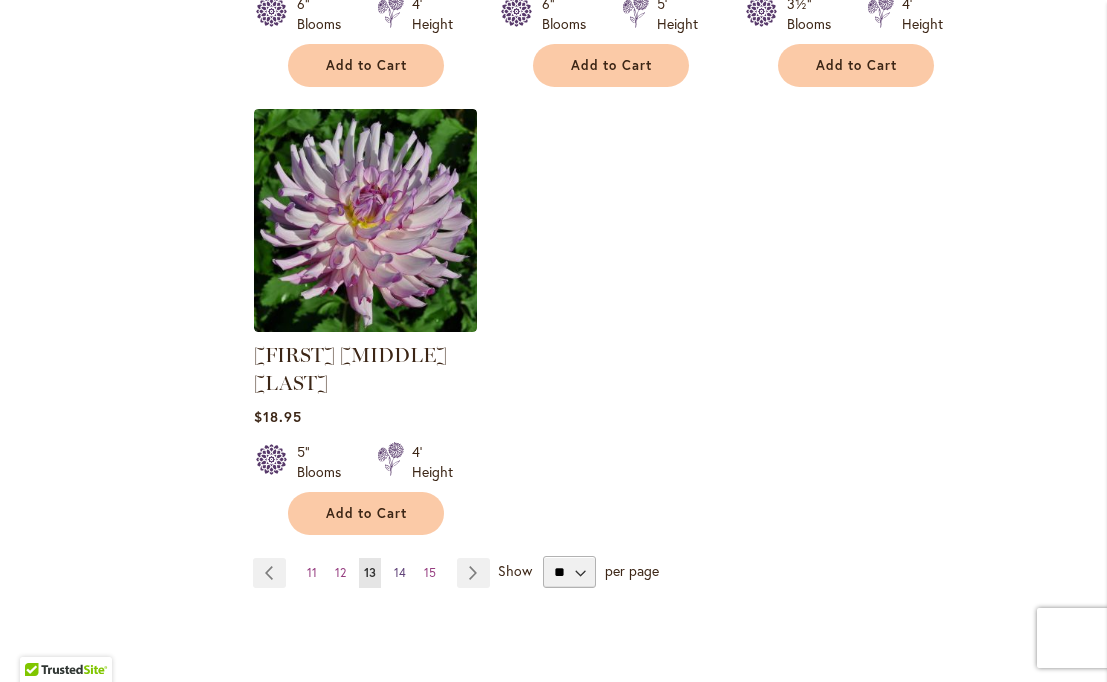 click on "14" at bounding box center (400, 572) 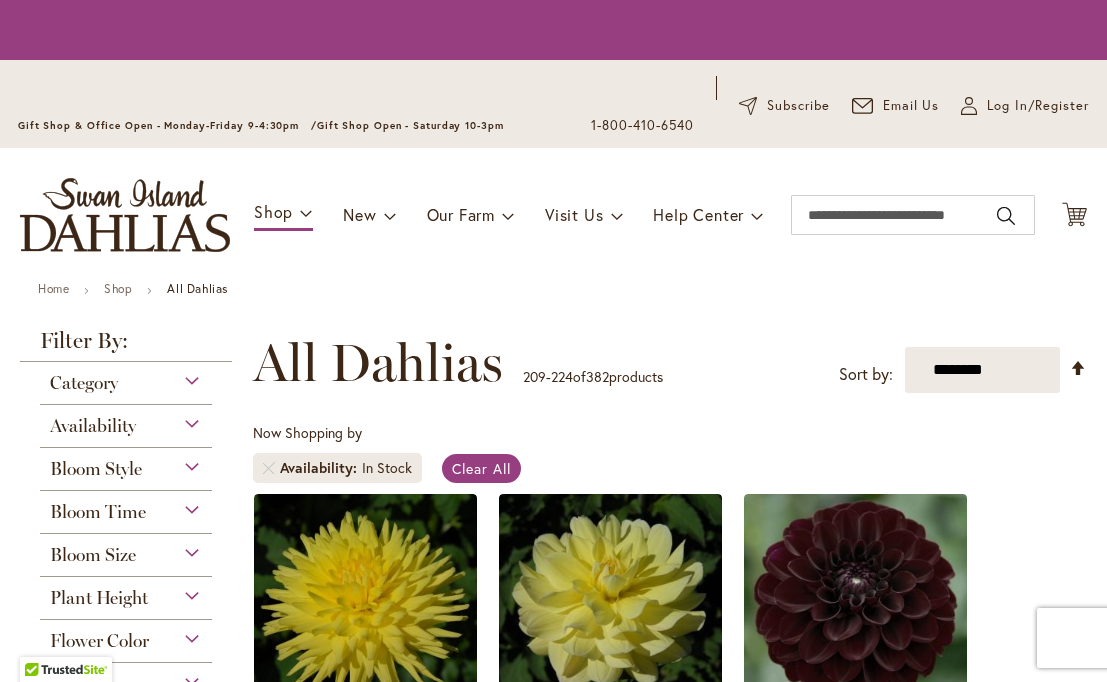 scroll, scrollTop: 0, scrollLeft: 0, axis: both 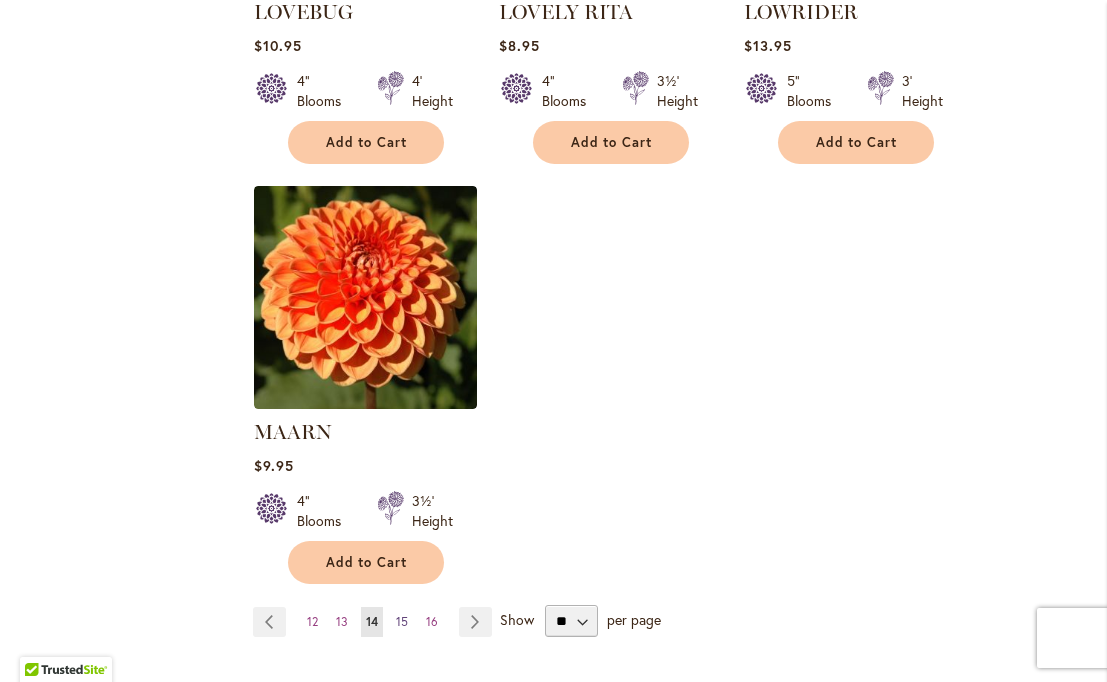 click on "Page
15" at bounding box center (402, 622) 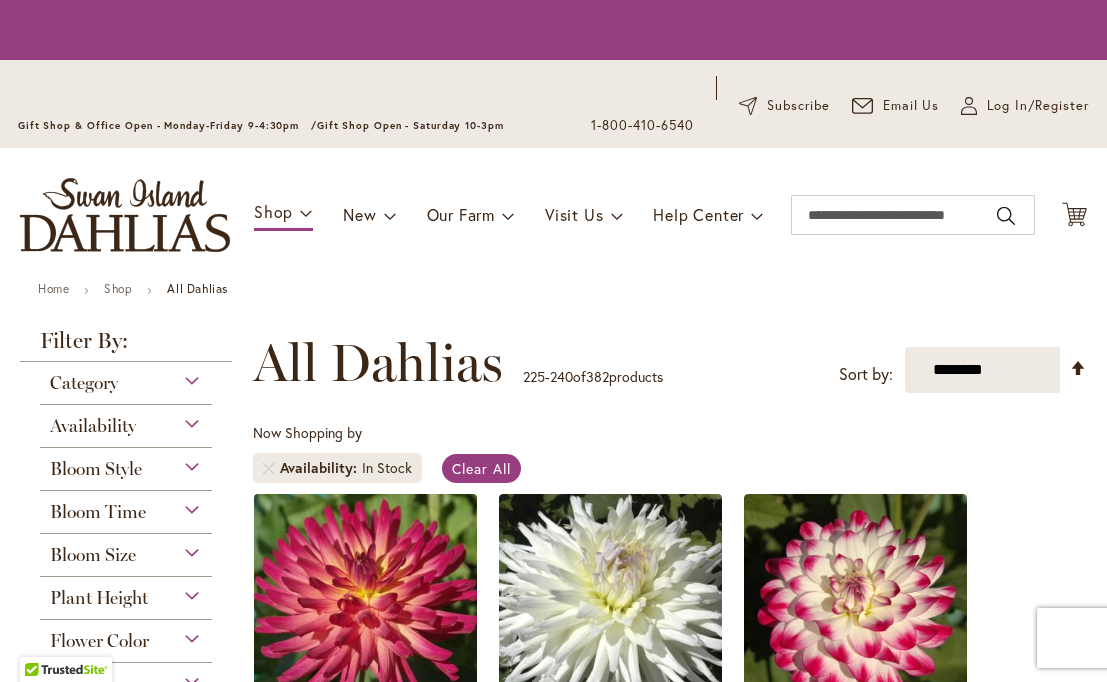 scroll, scrollTop: 0, scrollLeft: 0, axis: both 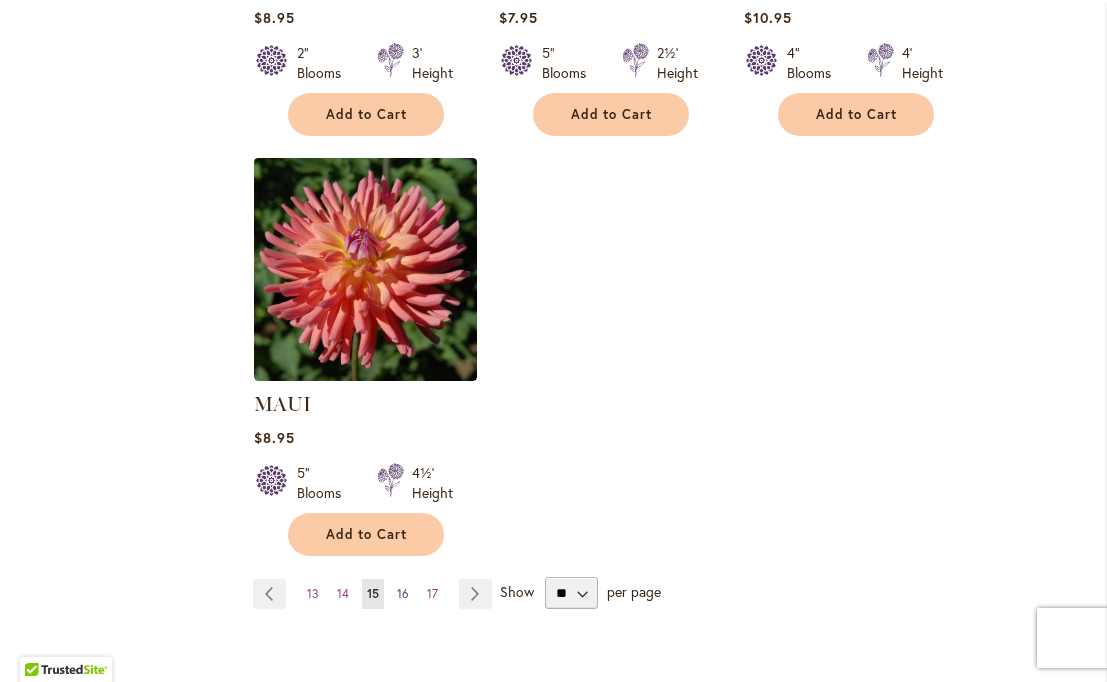 click on "16" at bounding box center [403, 593] 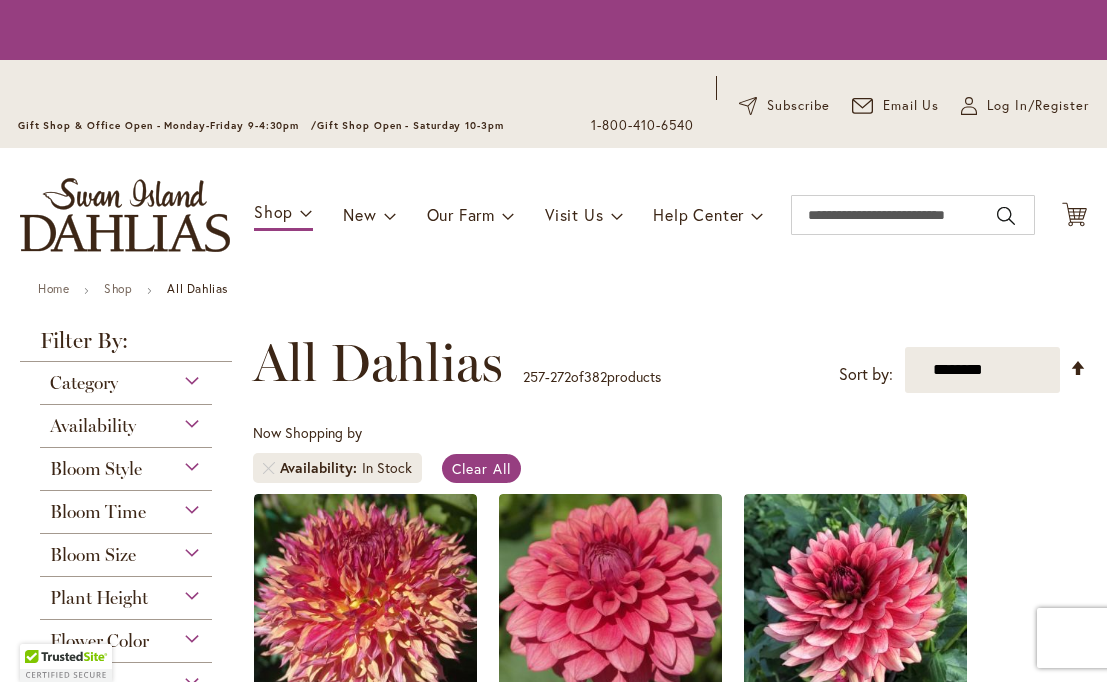 scroll, scrollTop: 0, scrollLeft: 0, axis: both 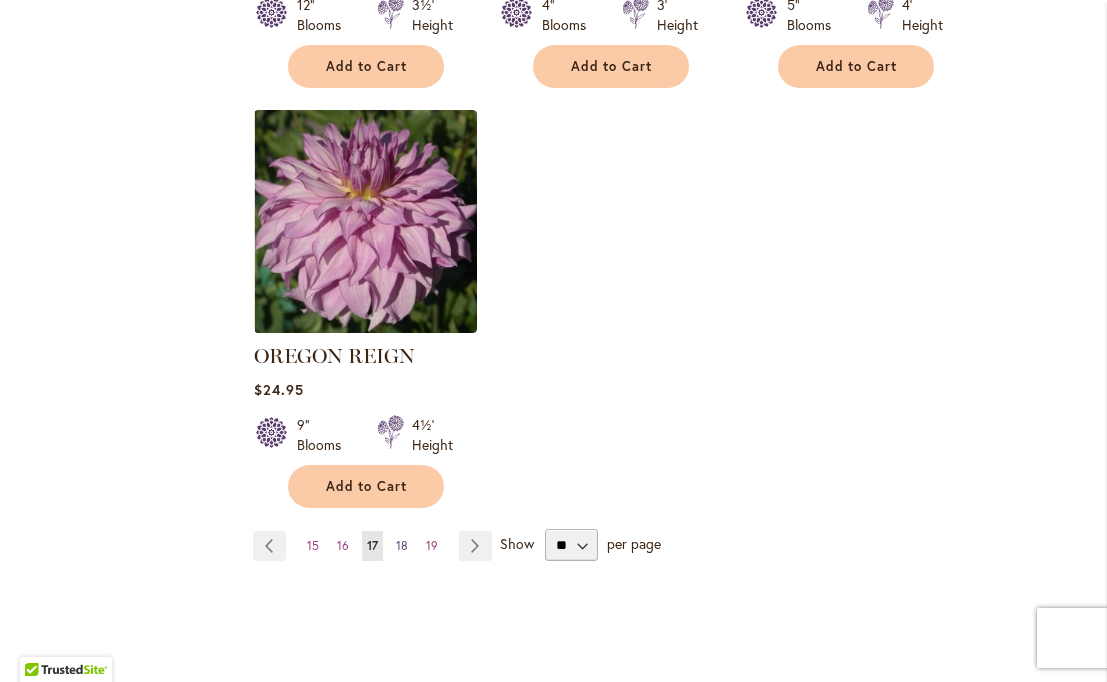 click on "18" at bounding box center (402, 545) 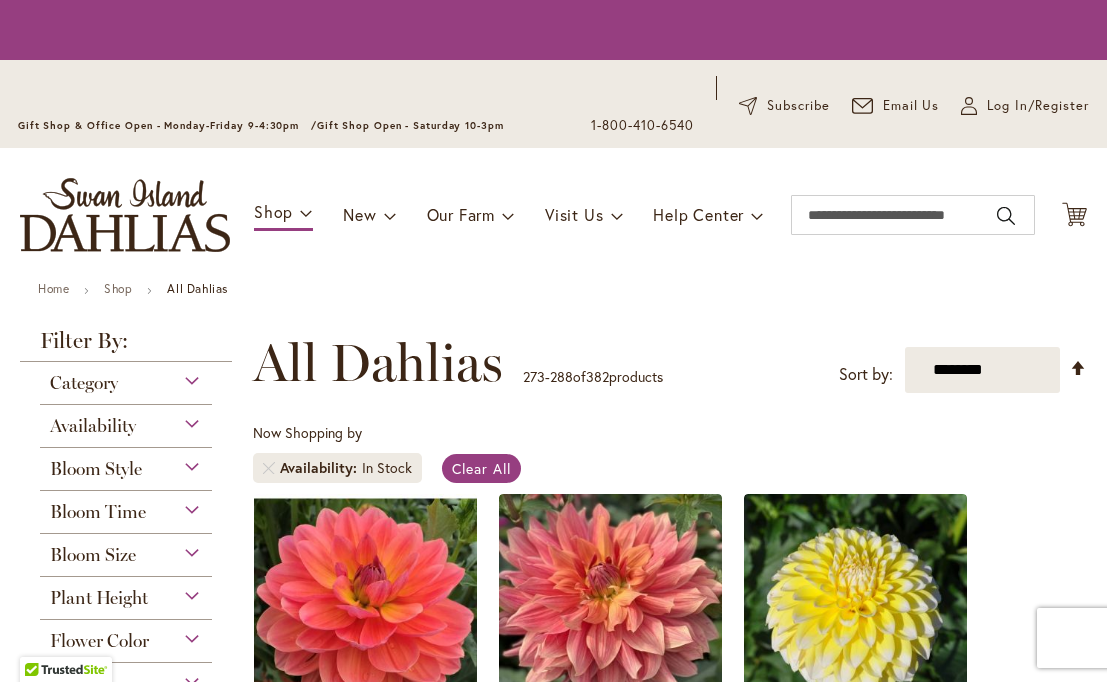 scroll, scrollTop: 0, scrollLeft: 0, axis: both 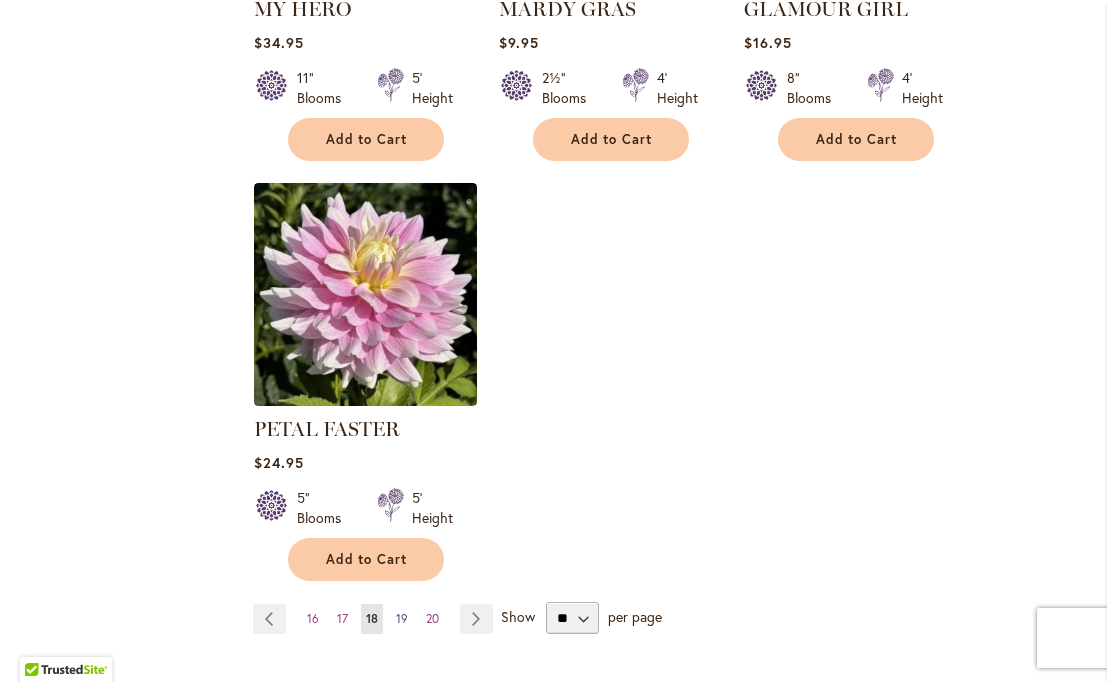 click on "19" at bounding box center (402, 618) 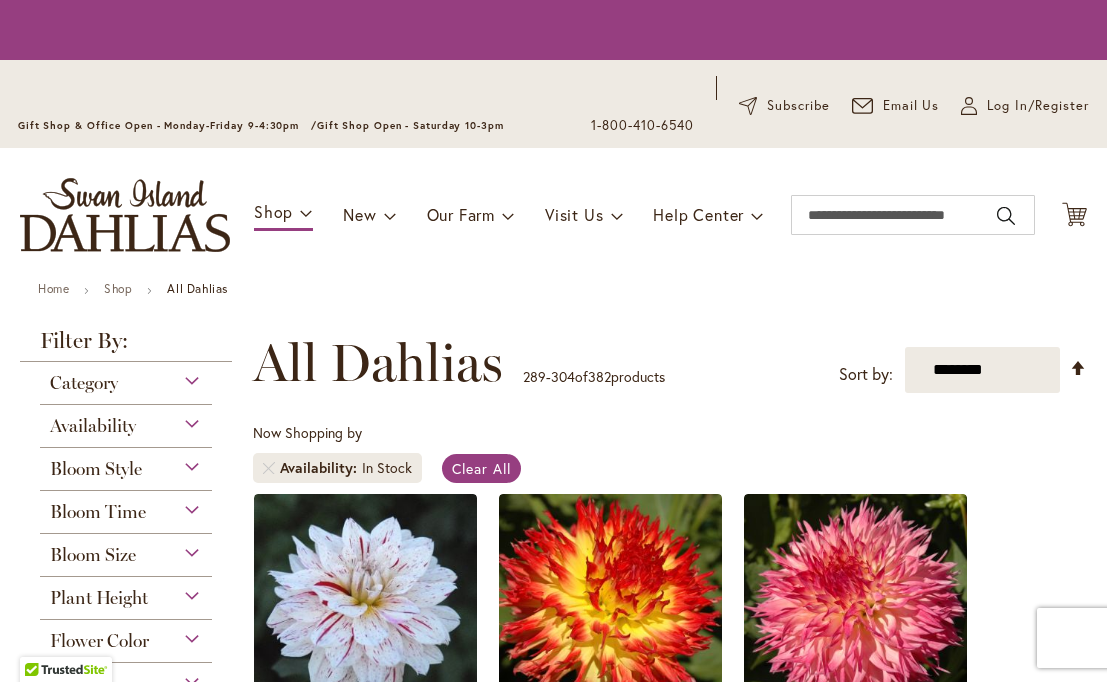 scroll, scrollTop: 0, scrollLeft: 0, axis: both 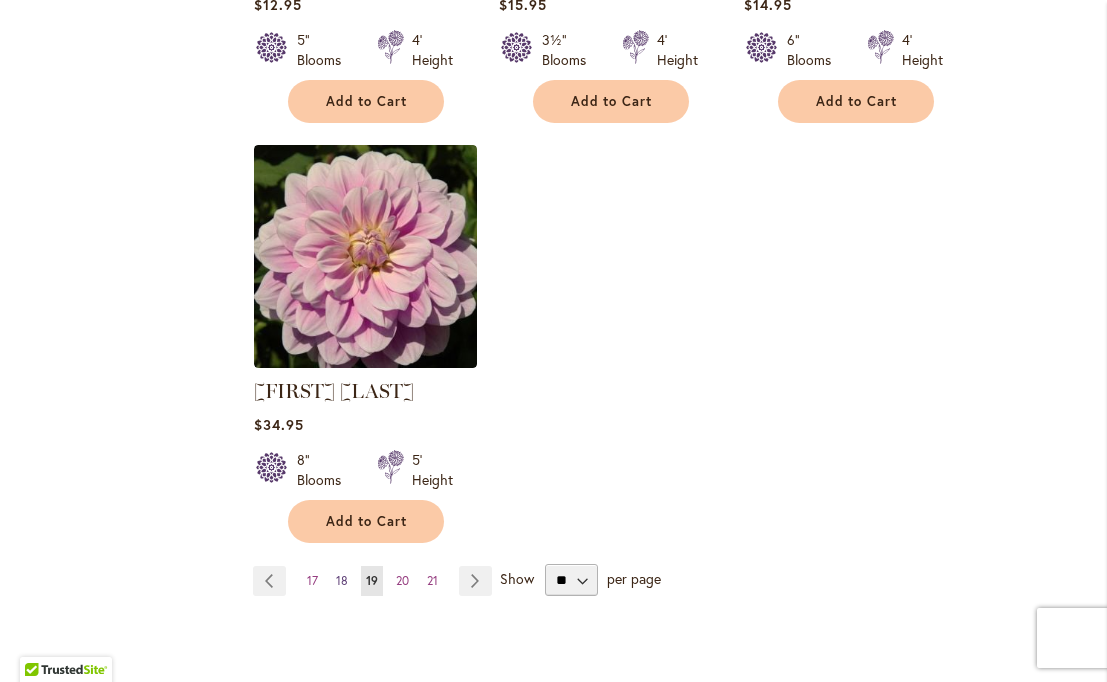 click on "18" at bounding box center [342, 580] 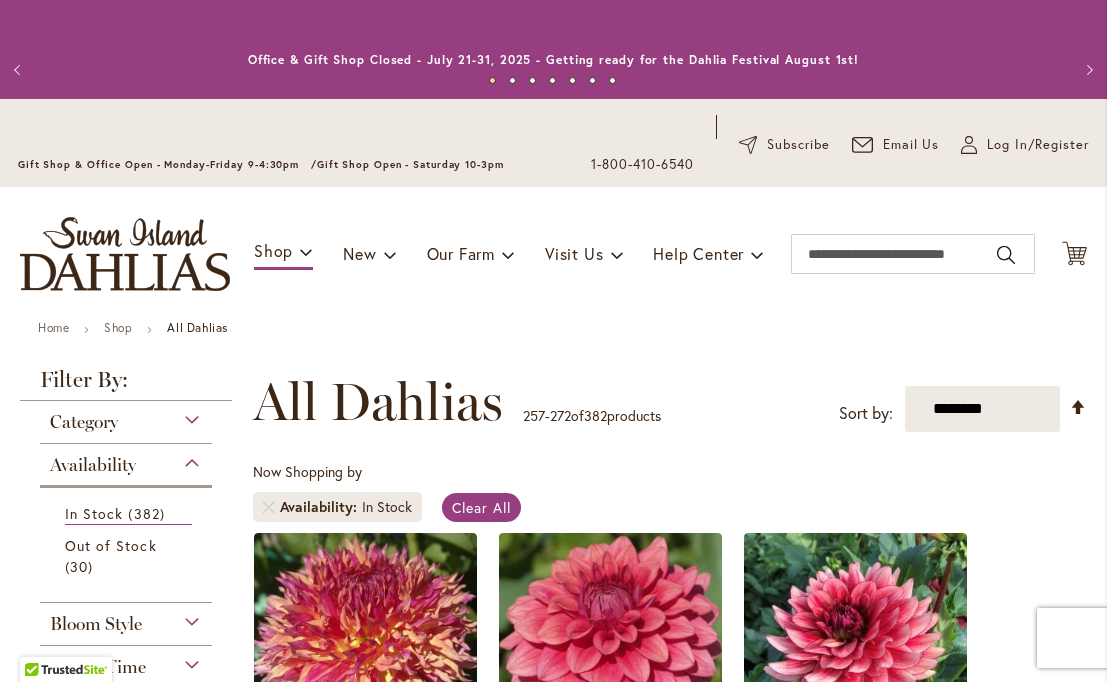 scroll, scrollTop: 0, scrollLeft: 0, axis: both 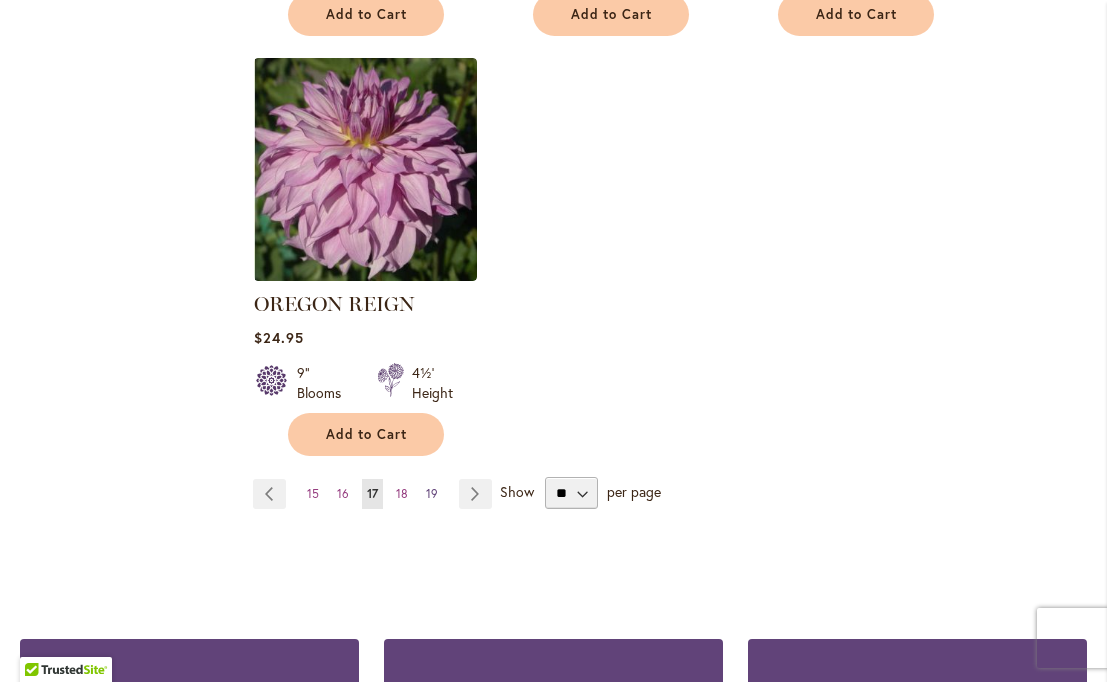click on "19" at bounding box center [432, 493] 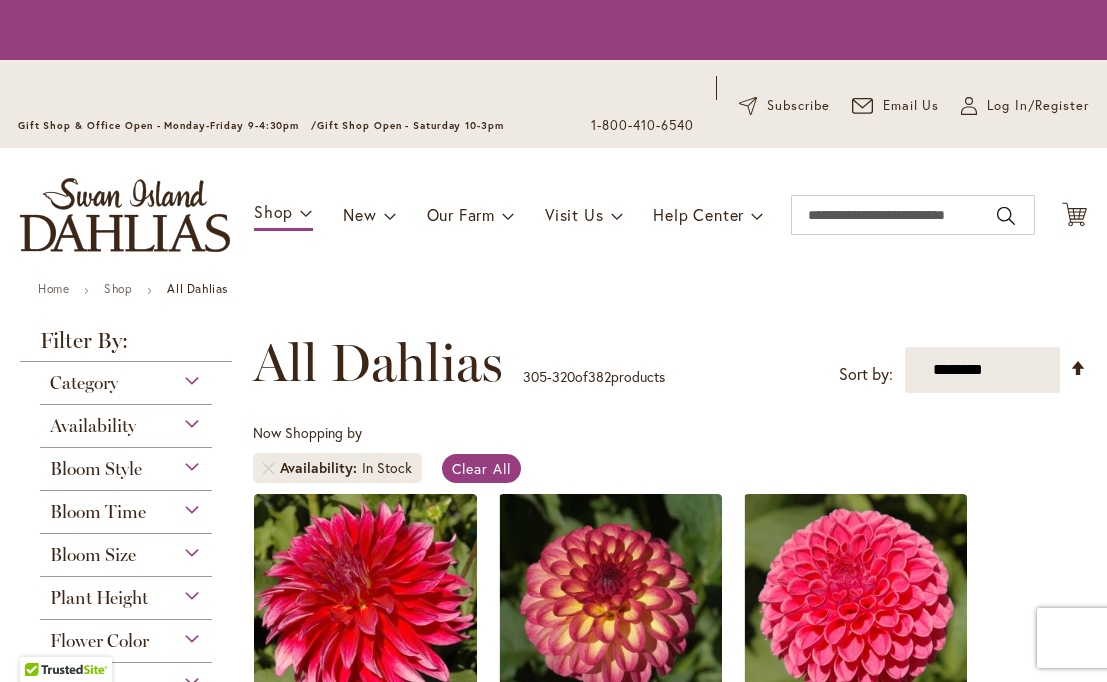 scroll, scrollTop: 0, scrollLeft: 0, axis: both 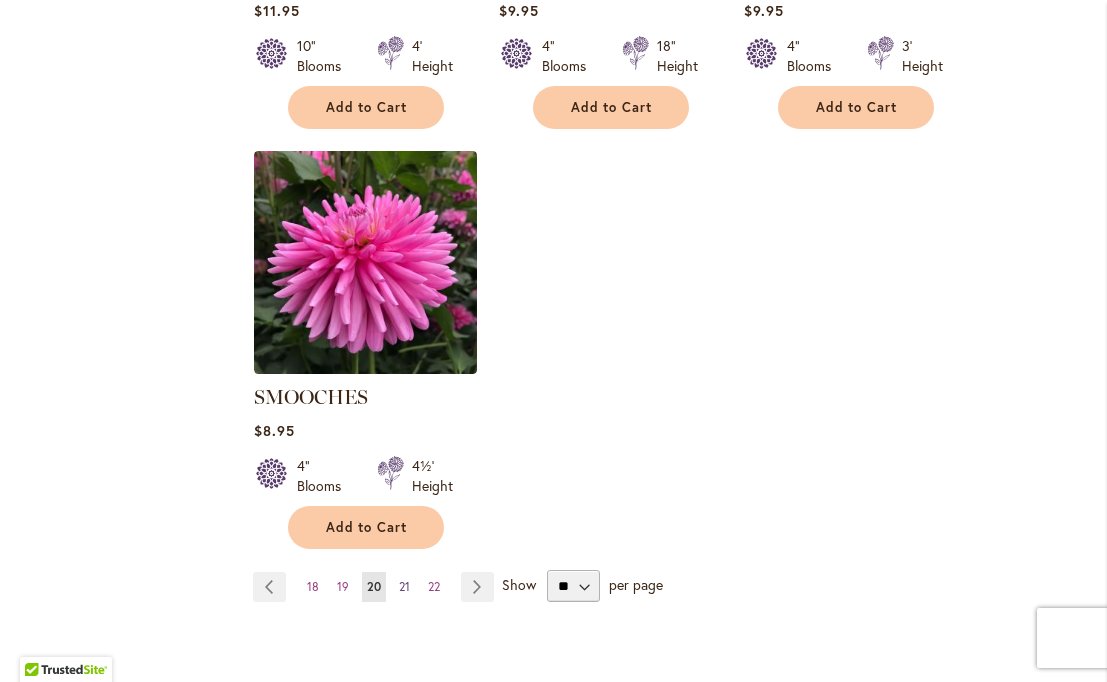 click on "21" at bounding box center [404, 586] 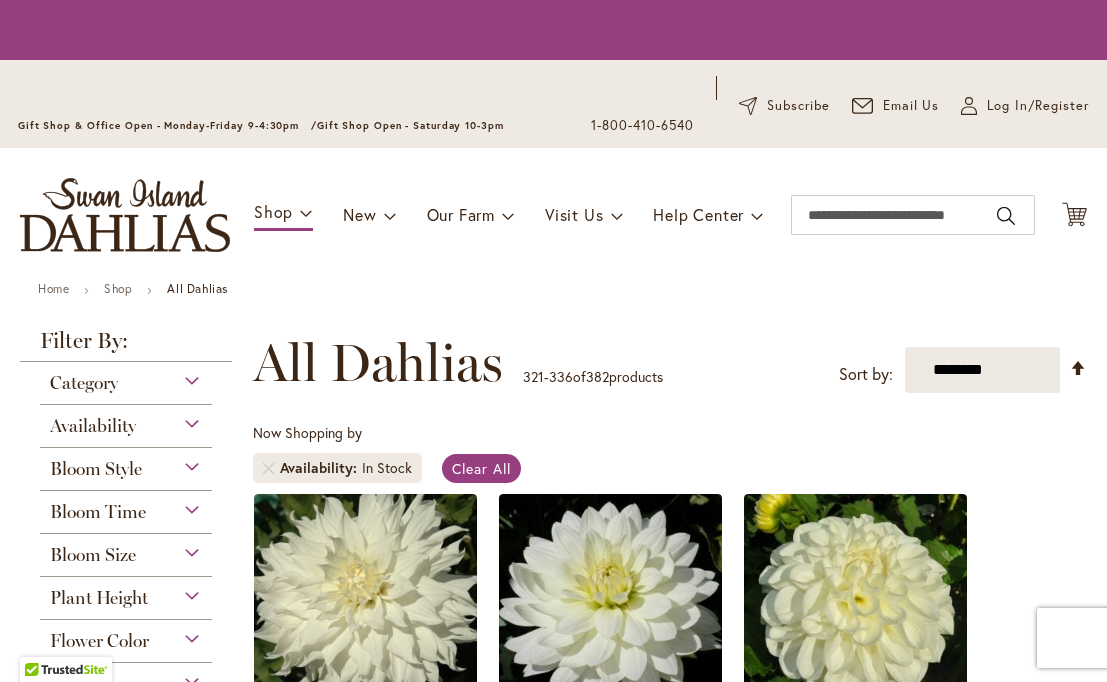 scroll, scrollTop: 0, scrollLeft: 0, axis: both 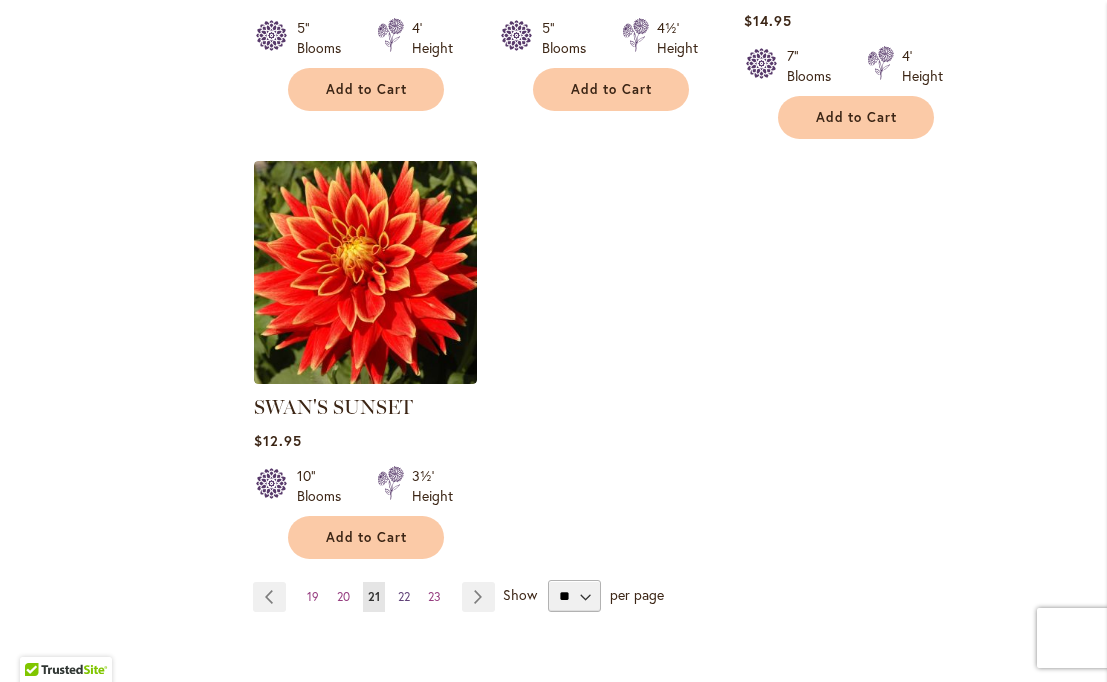 click on "Page
22" at bounding box center [404, 597] 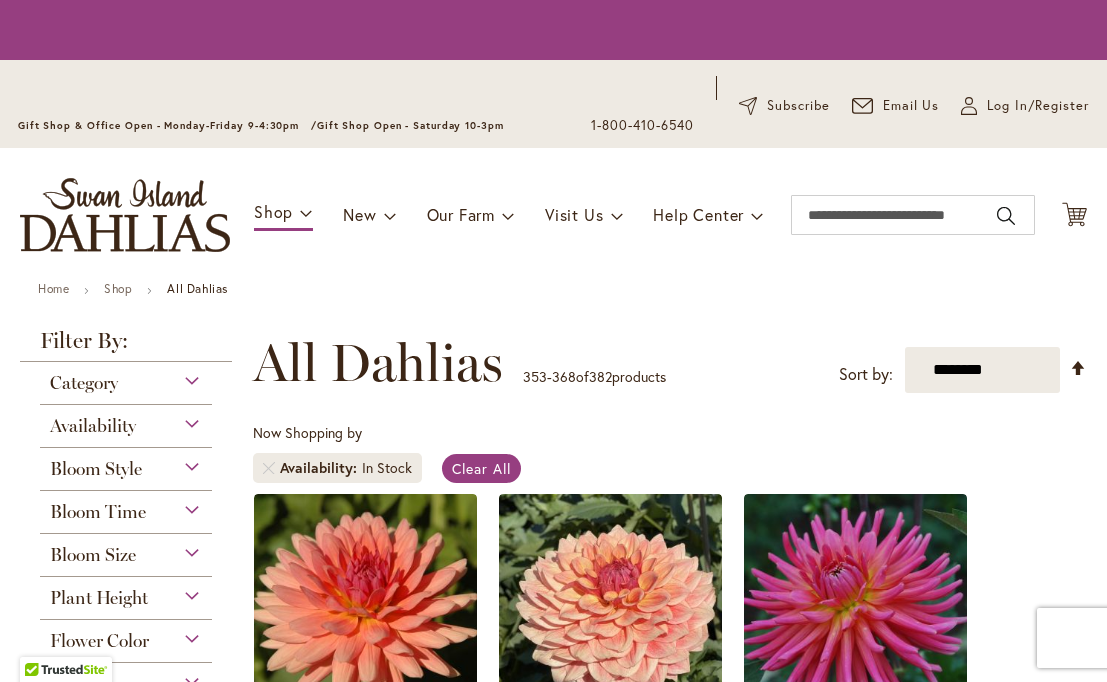 scroll, scrollTop: 0, scrollLeft: 0, axis: both 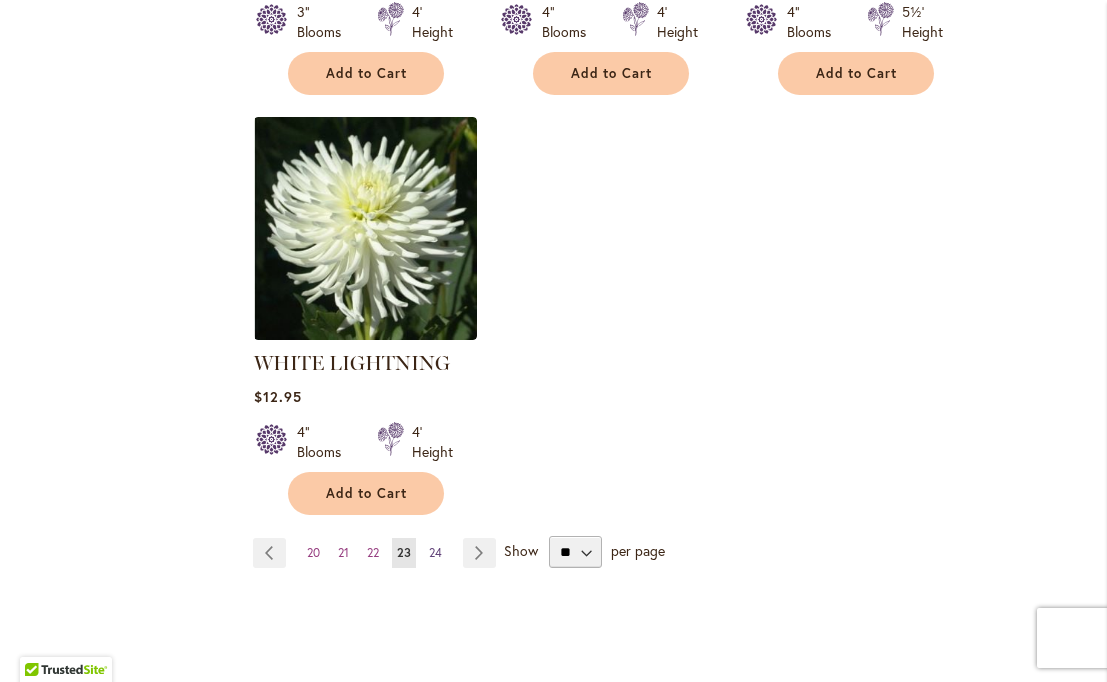 click on "24" at bounding box center (435, 552) 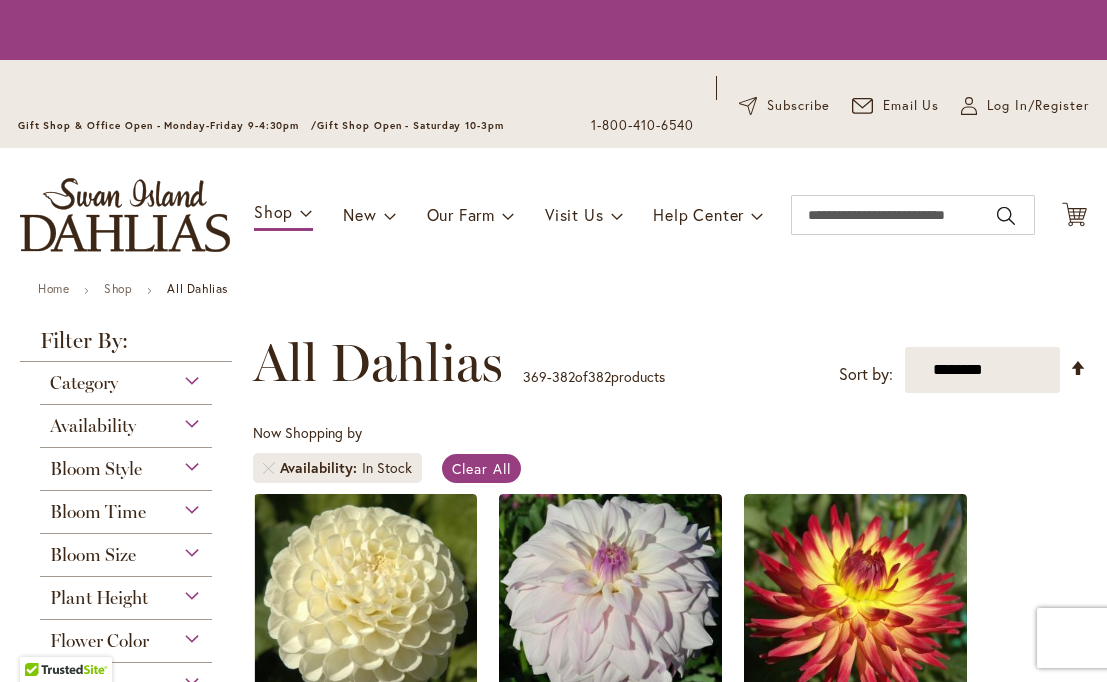 scroll, scrollTop: 0, scrollLeft: 0, axis: both 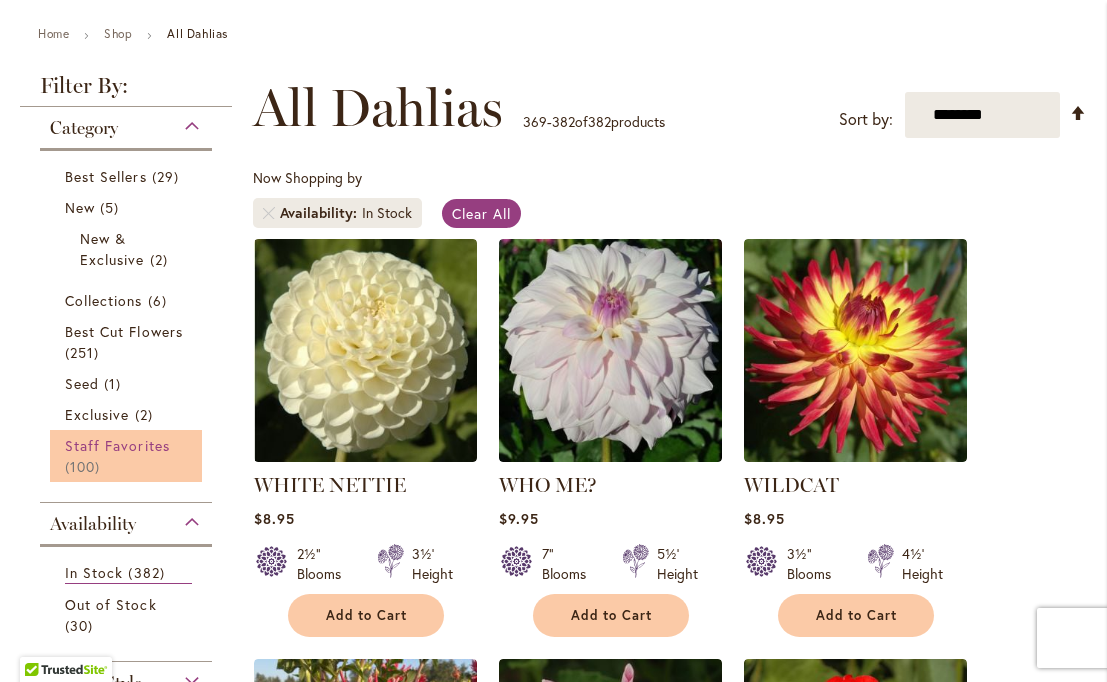 click on "100
items" at bounding box center [85, 466] 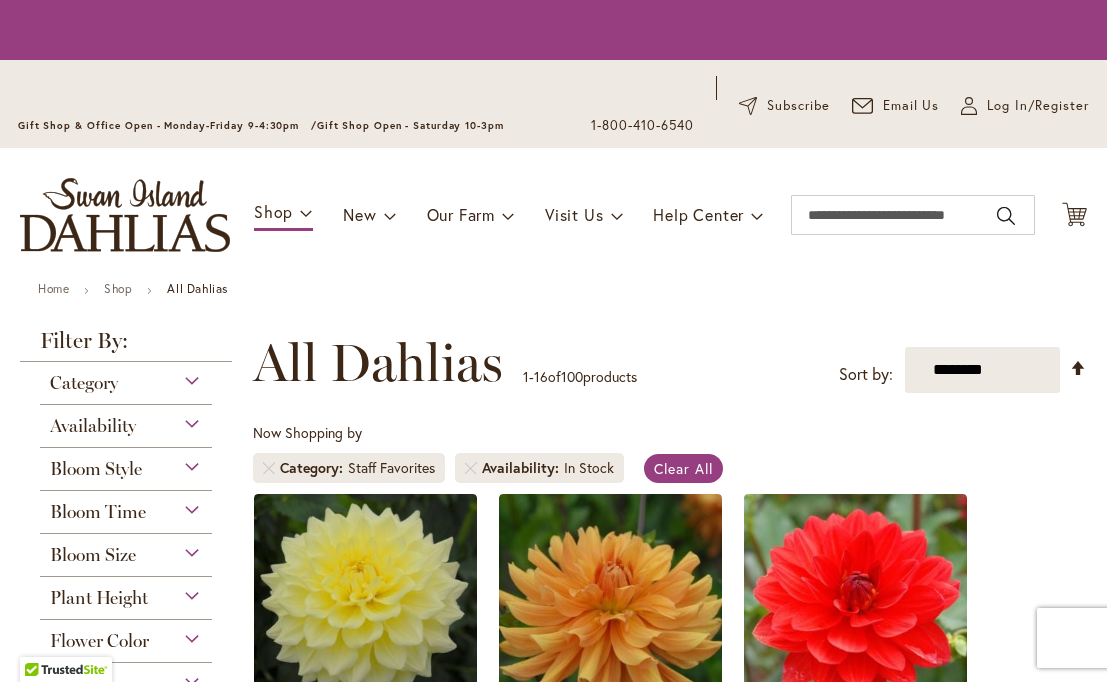 scroll, scrollTop: 0, scrollLeft: 0, axis: both 